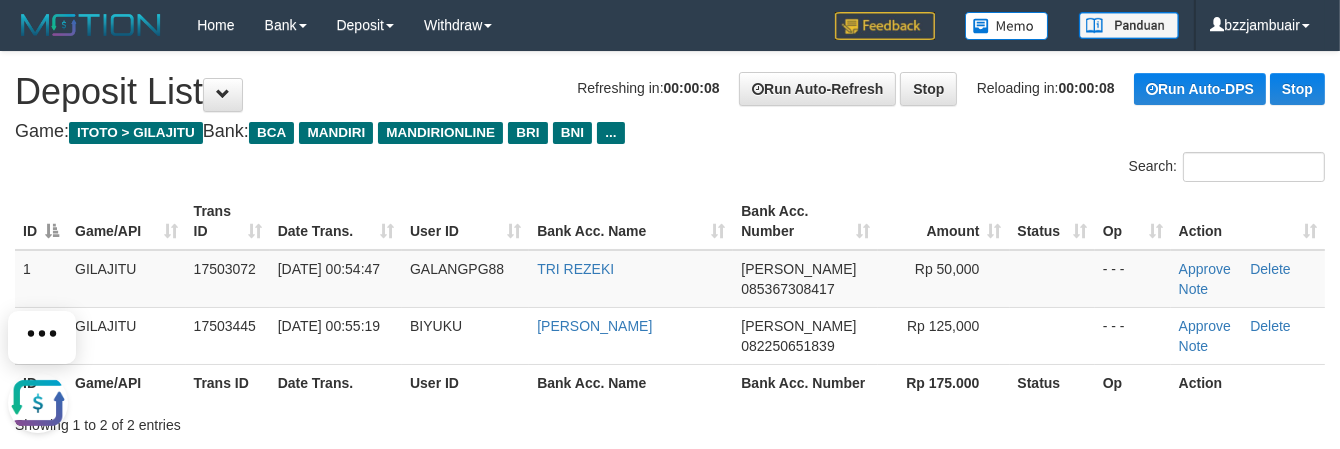 scroll, scrollTop: 0, scrollLeft: 0, axis: both 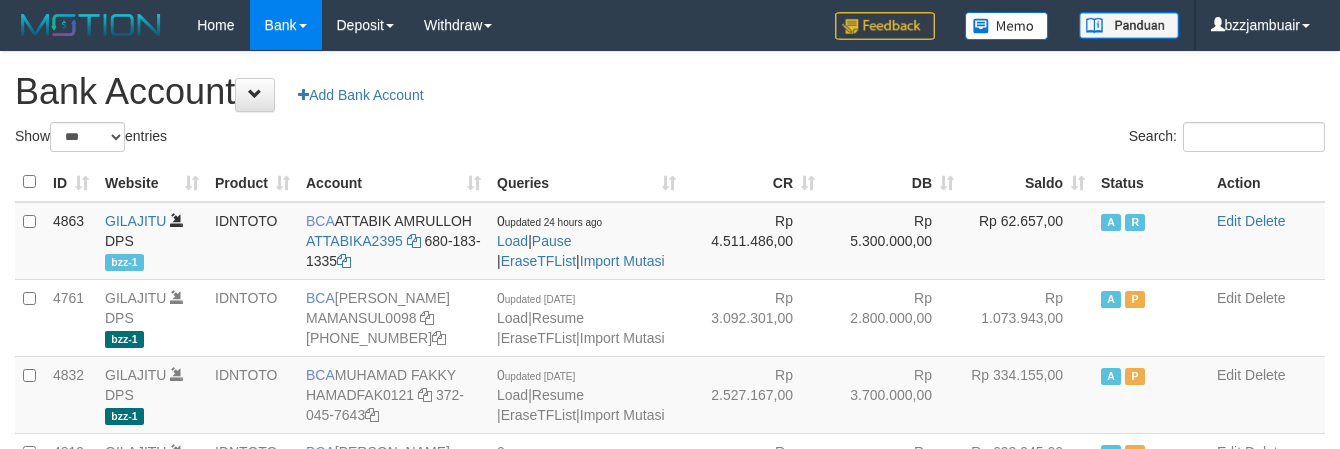 select on "***" 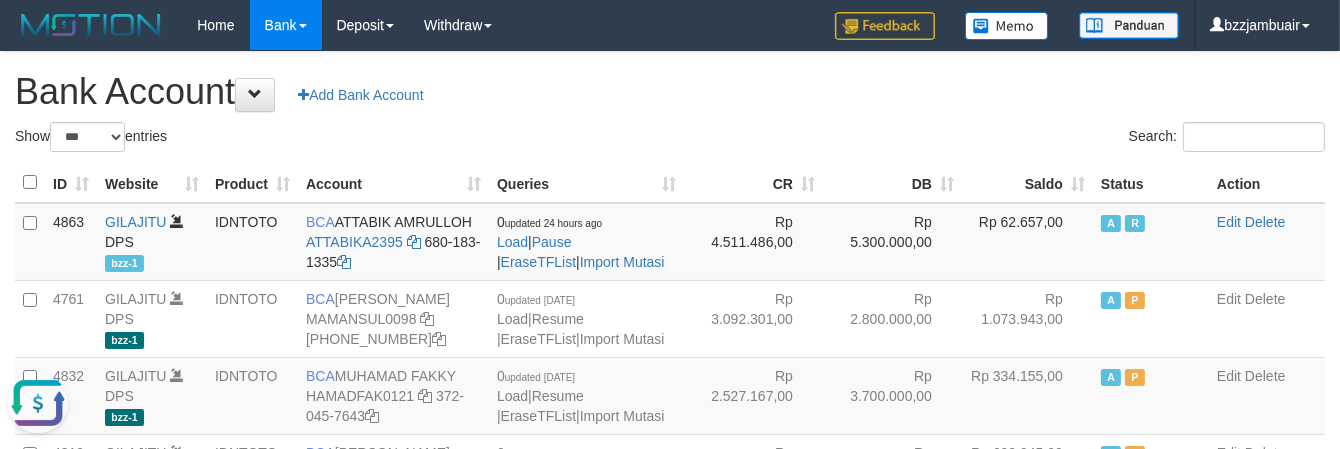 scroll, scrollTop: 457, scrollLeft: 0, axis: vertical 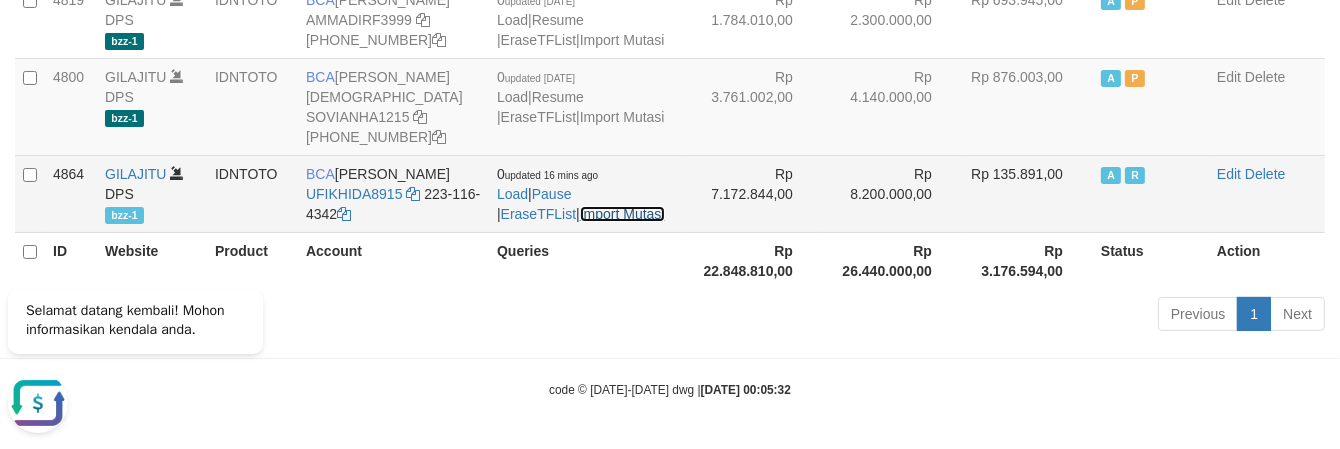click on "Import Mutasi" at bounding box center (622, 214) 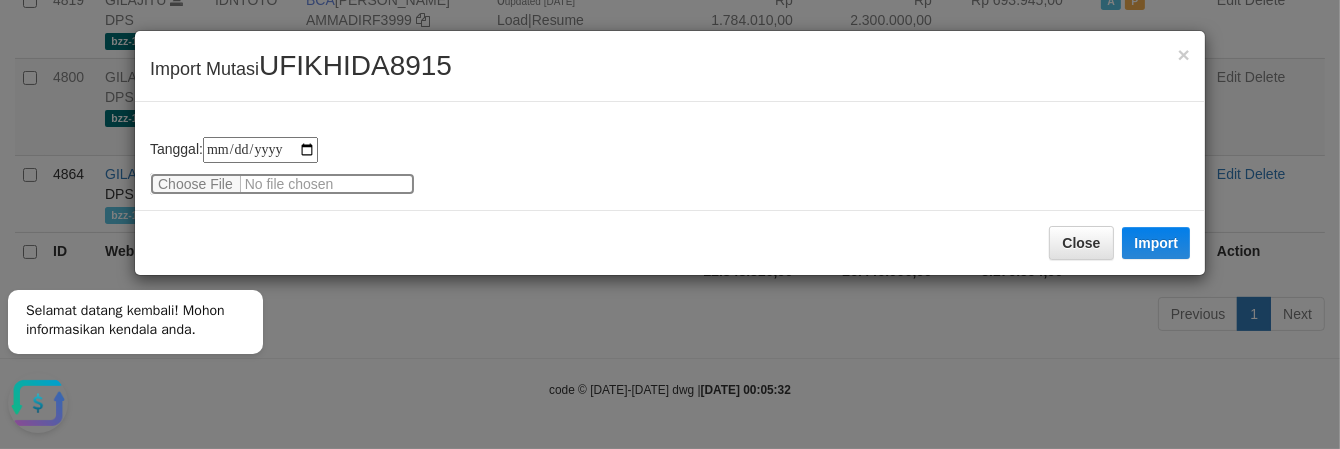 click at bounding box center (282, 184) 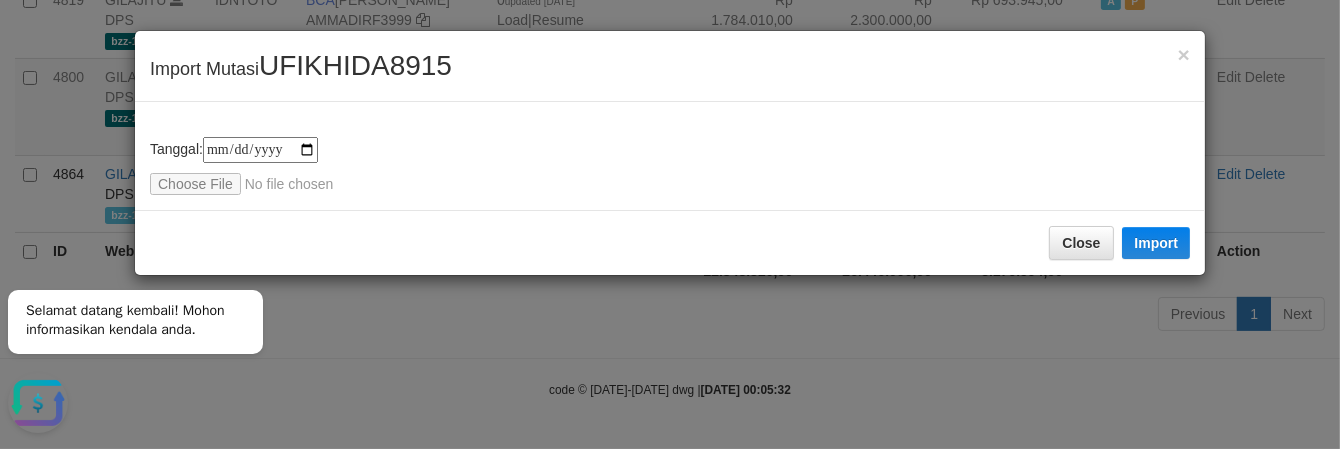 type on "**********" 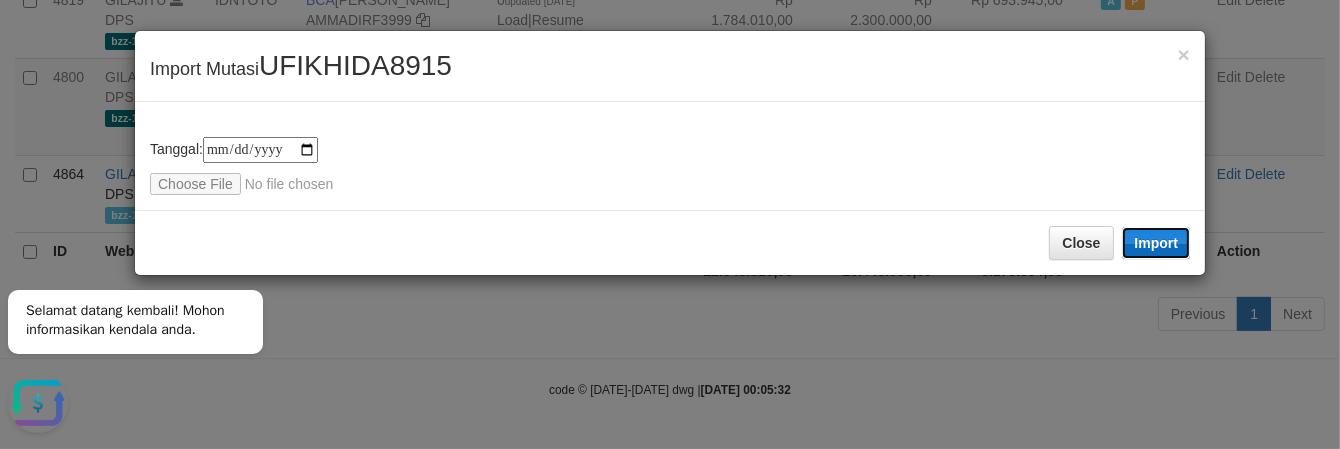click on "Import" at bounding box center (1156, 243) 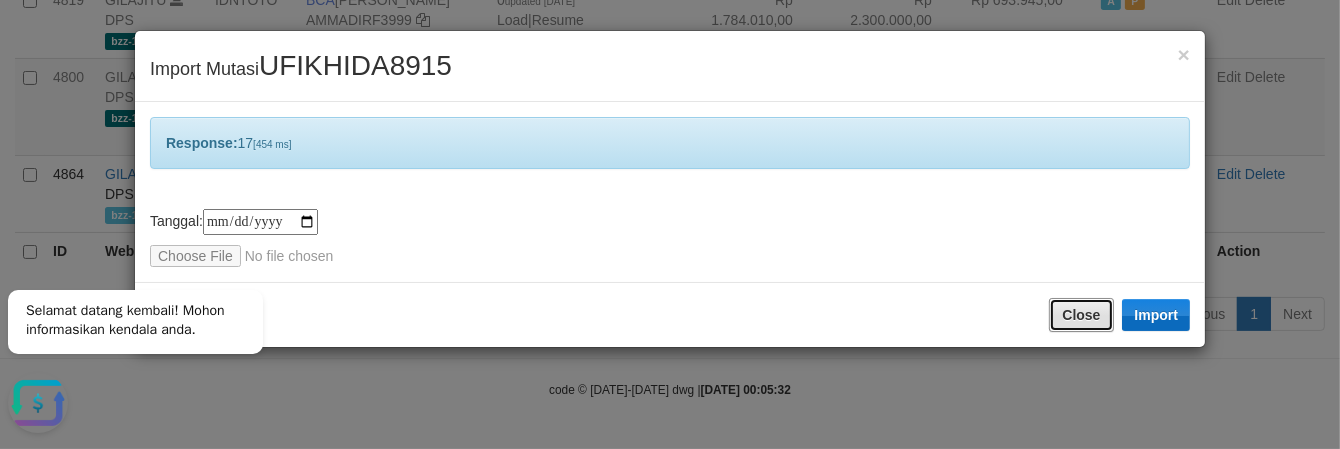 click on "Close" at bounding box center [1081, 315] 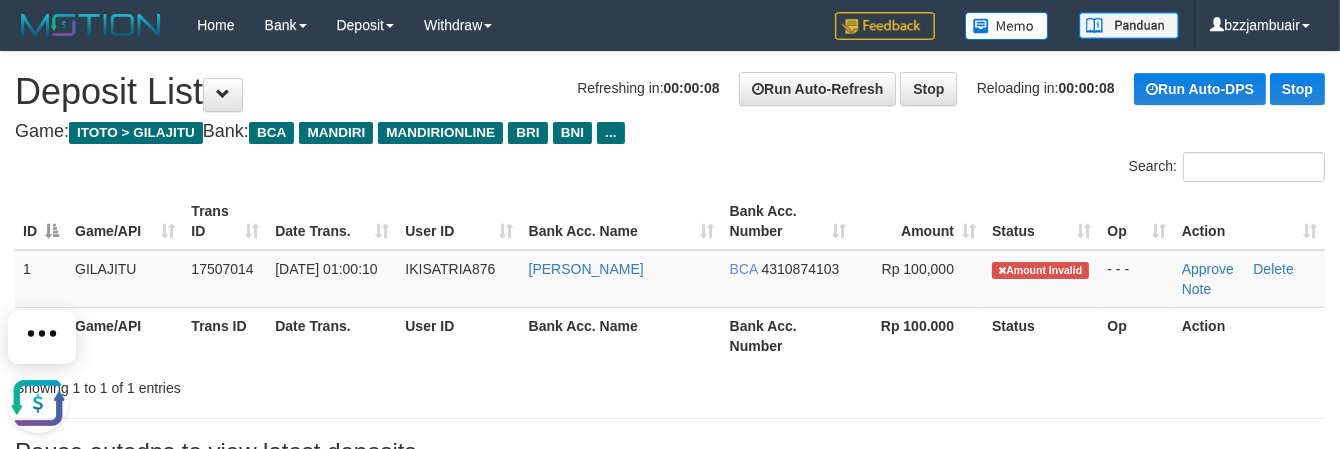 scroll, scrollTop: 0, scrollLeft: 0, axis: both 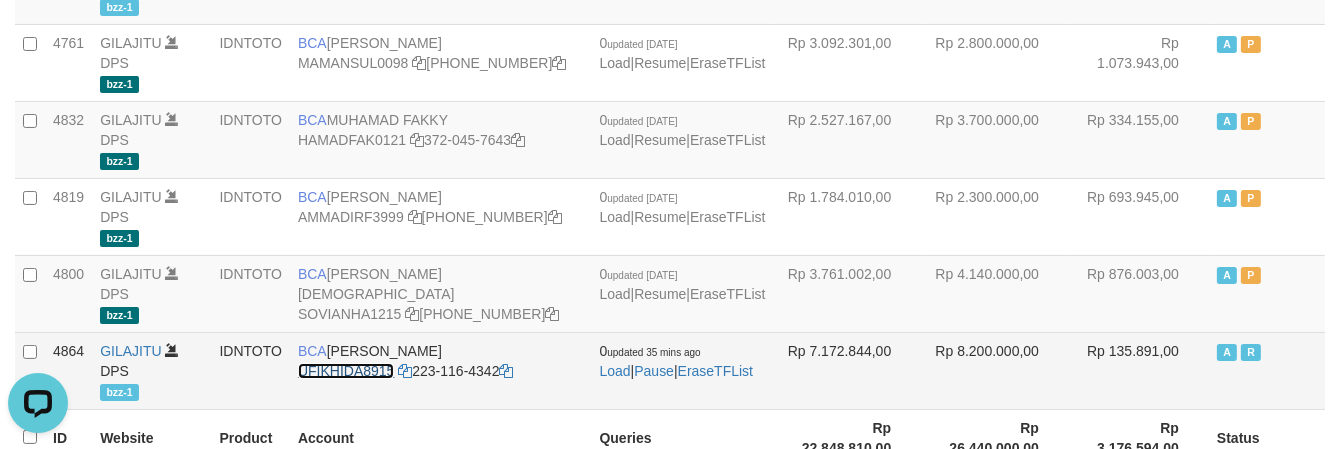 click on "UFIKHIDA8915" at bounding box center [346, 371] 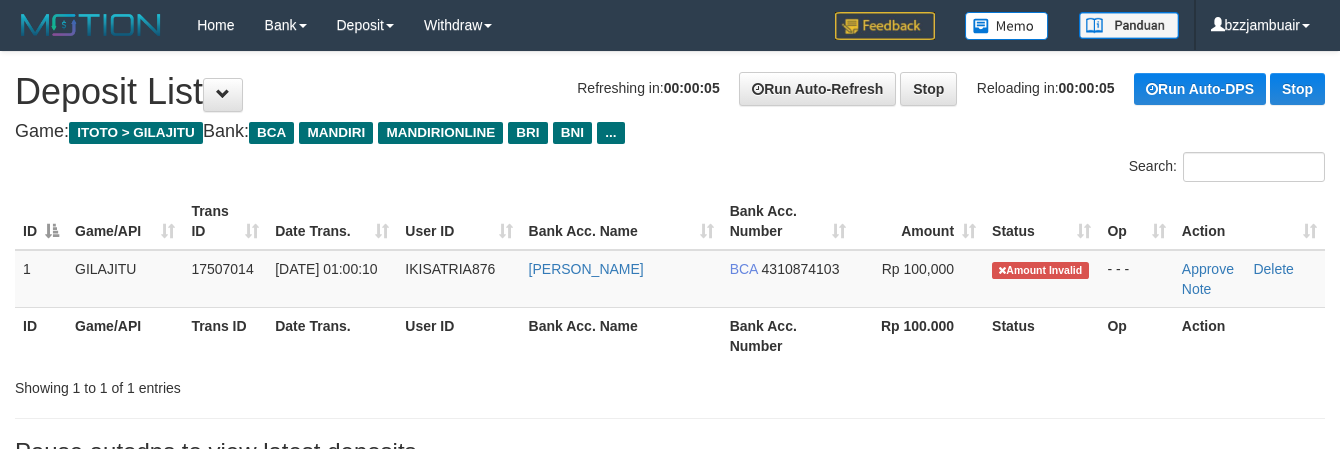 scroll, scrollTop: 0, scrollLeft: 0, axis: both 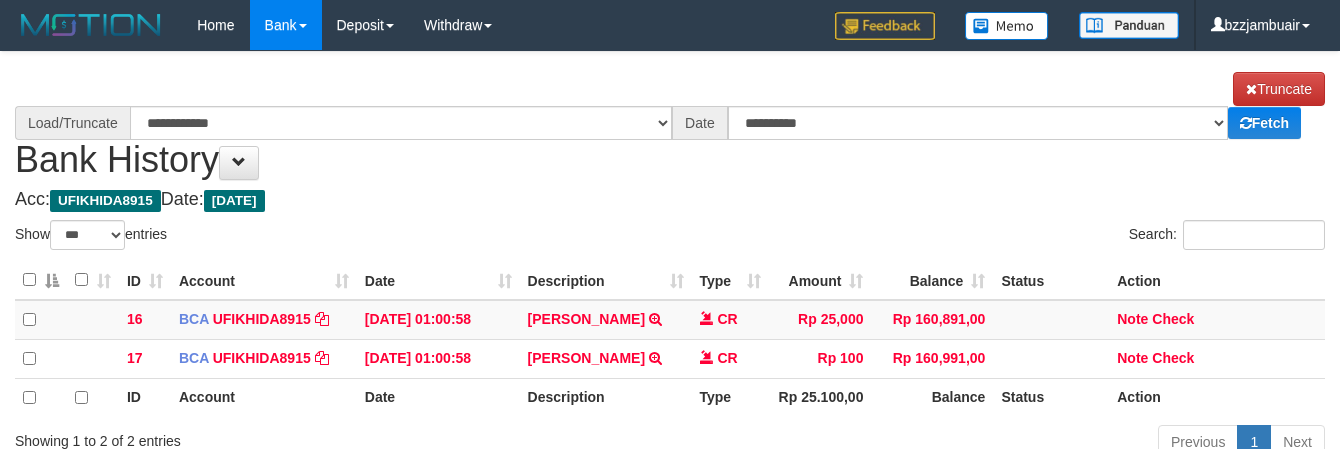 select on "***" 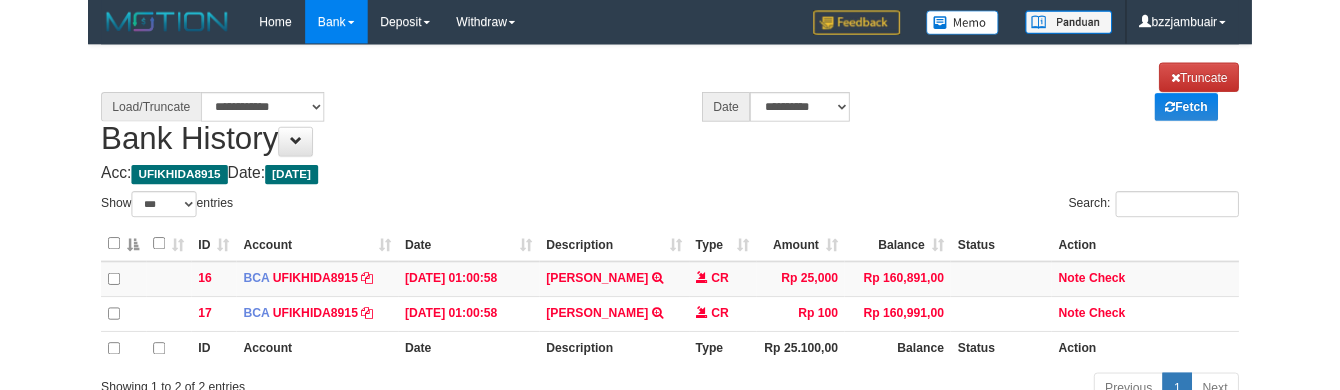 scroll, scrollTop: 0, scrollLeft: 0, axis: both 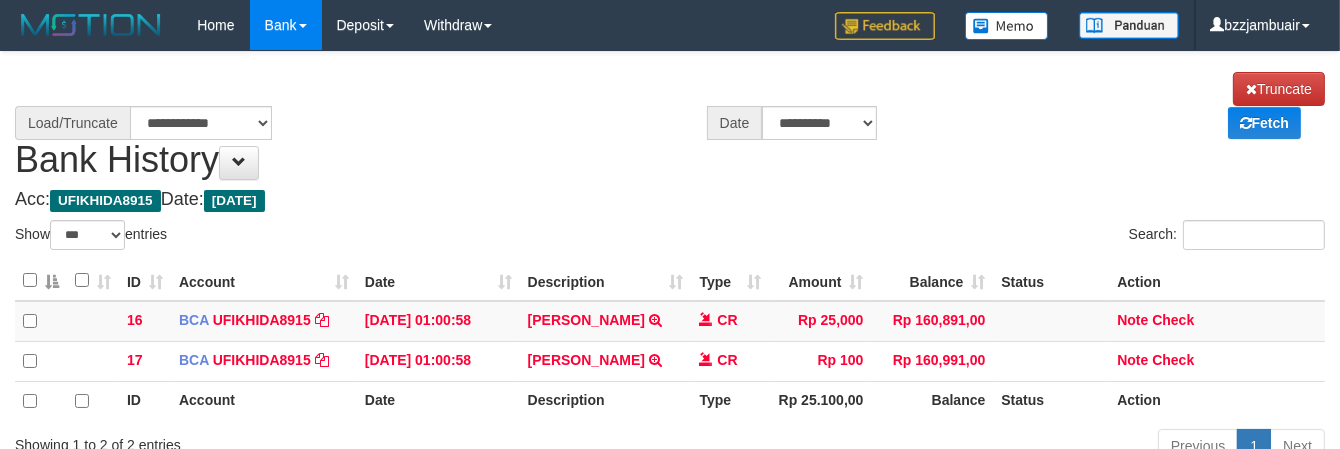 click on "**********" at bounding box center (670, 277) 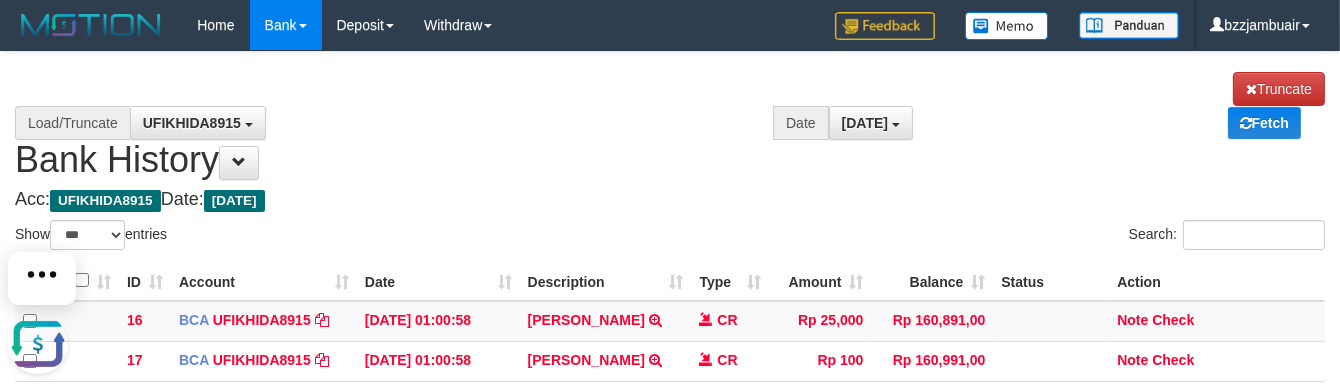 scroll, scrollTop: 0, scrollLeft: 0, axis: both 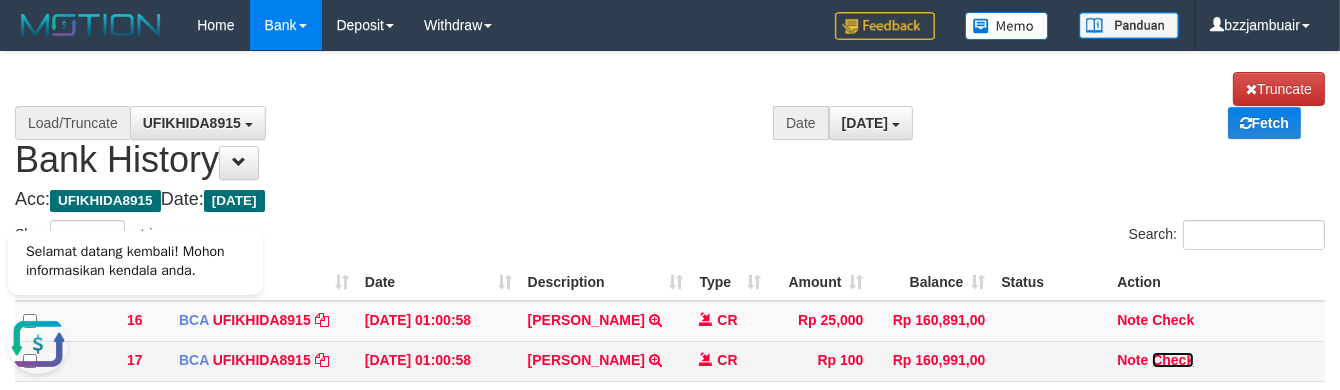 click on "Check" at bounding box center [1173, 360] 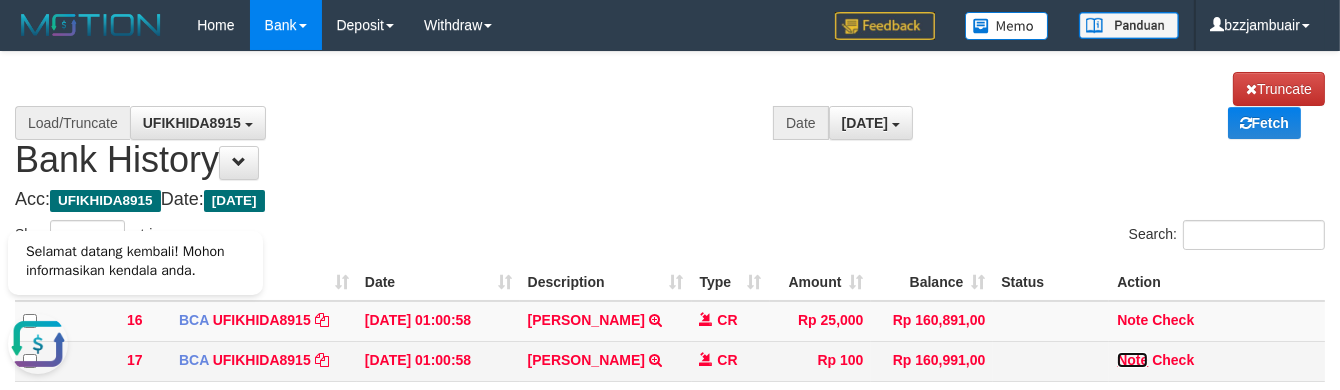 click on "Note" at bounding box center (1132, 360) 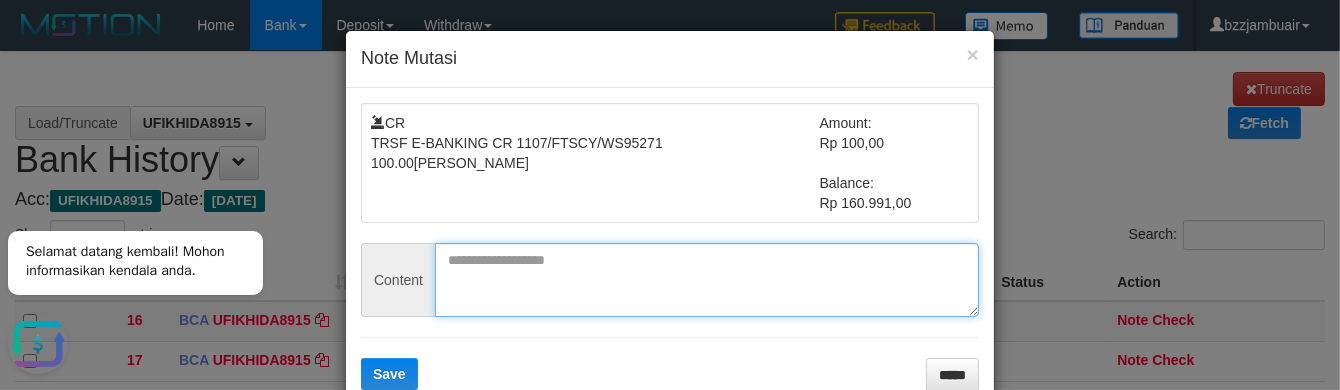 click at bounding box center (707, 280) 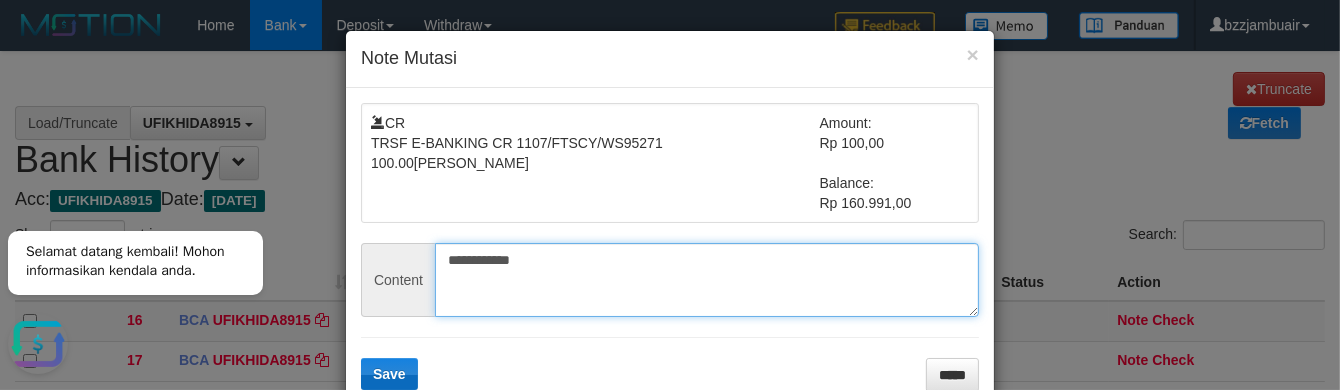 type on "**********" 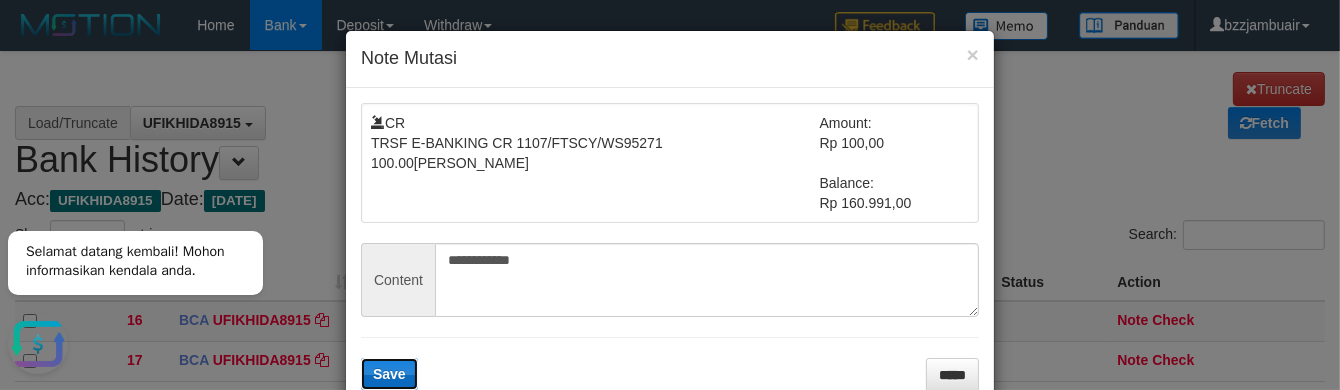 click on "Save" at bounding box center [389, 374] 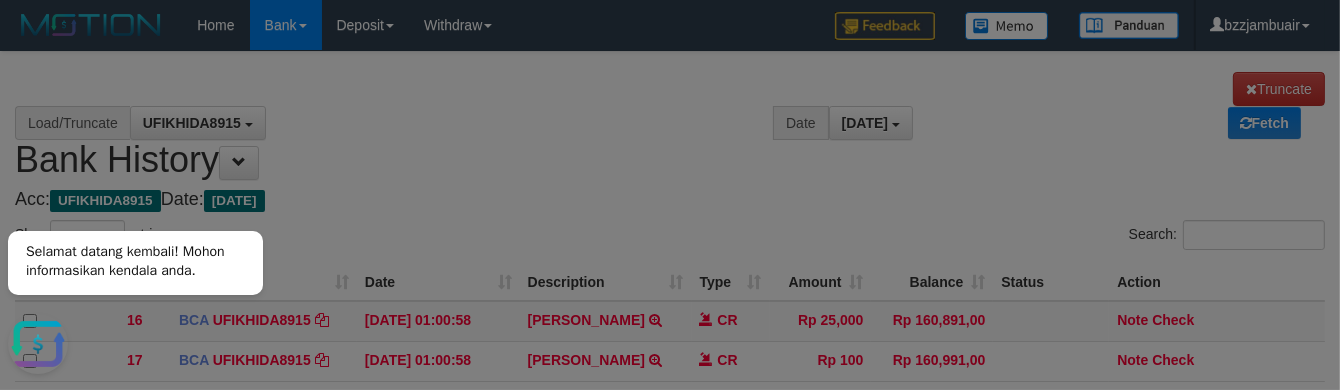 click at bounding box center (670, 195) 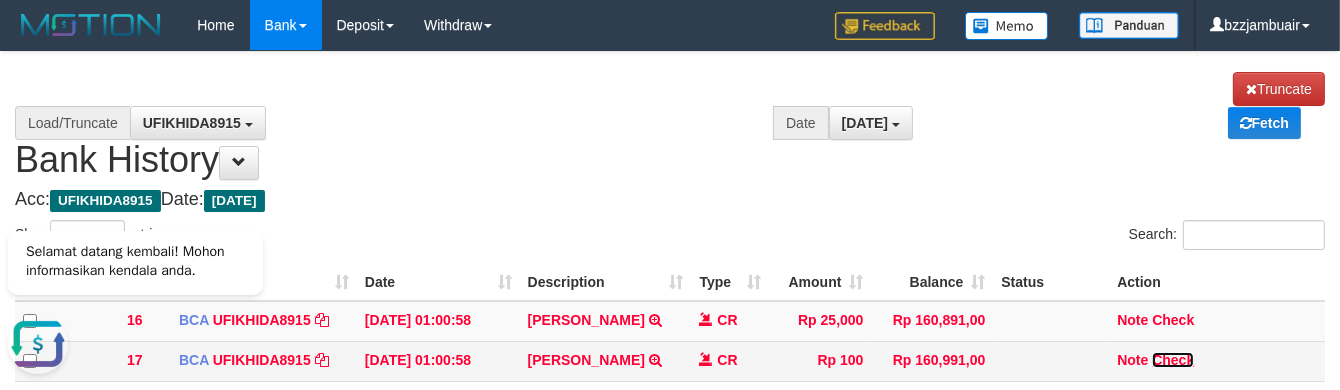 click on "Check" at bounding box center (1173, 360) 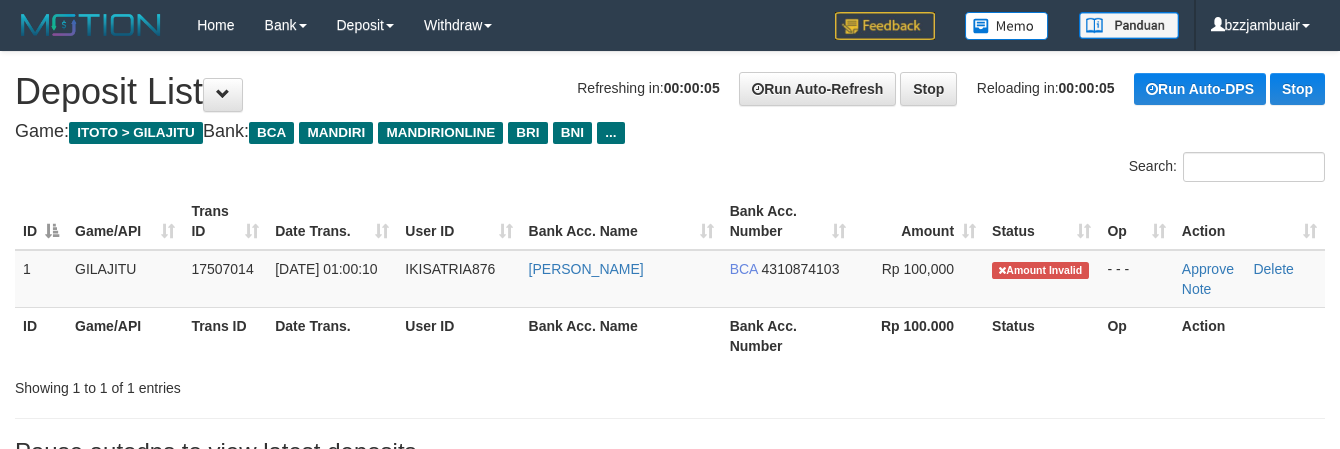 scroll, scrollTop: 0, scrollLeft: 0, axis: both 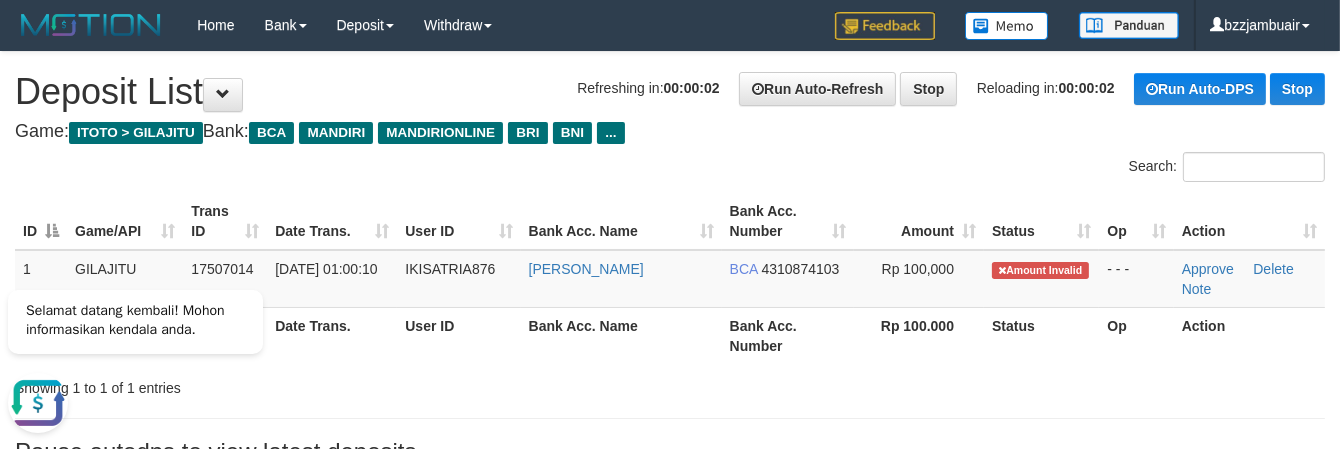 click on "Search:" at bounding box center (1005, 169) 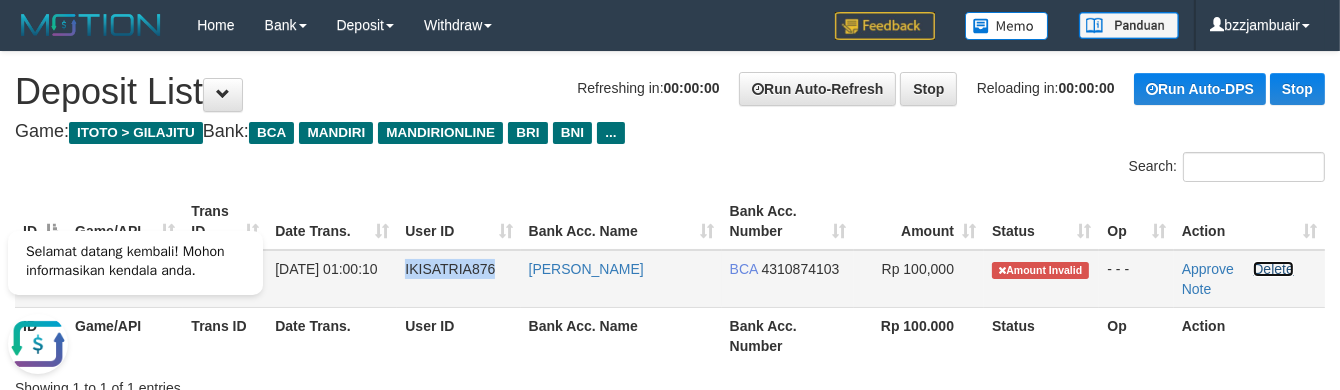 click on "Delete" at bounding box center [1273, 269] 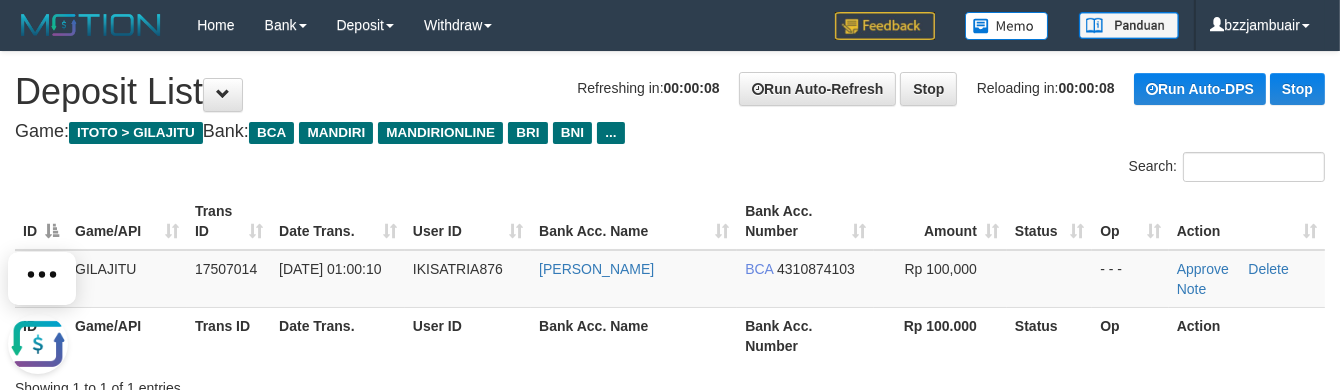 scroll, scrollTop: 0, scrollLeft: 0, axis: both 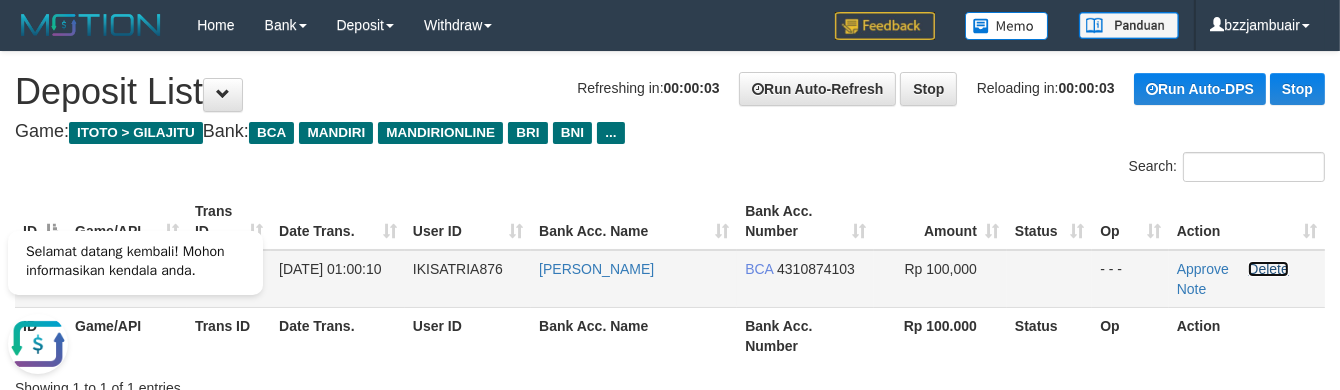 click on "Delete" at bounding box center [1268, 269] 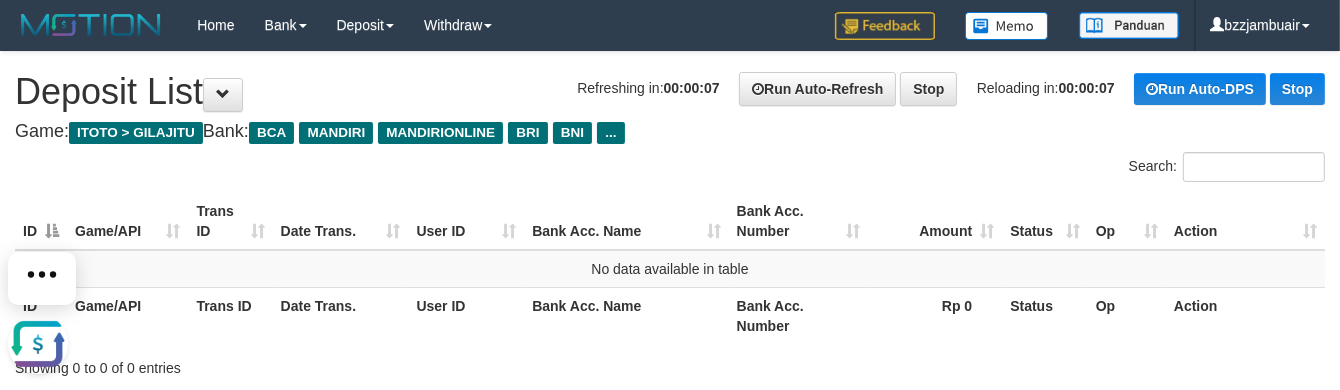 scroll, scrollTop: 0, scrollLeft: 0, axis: both 